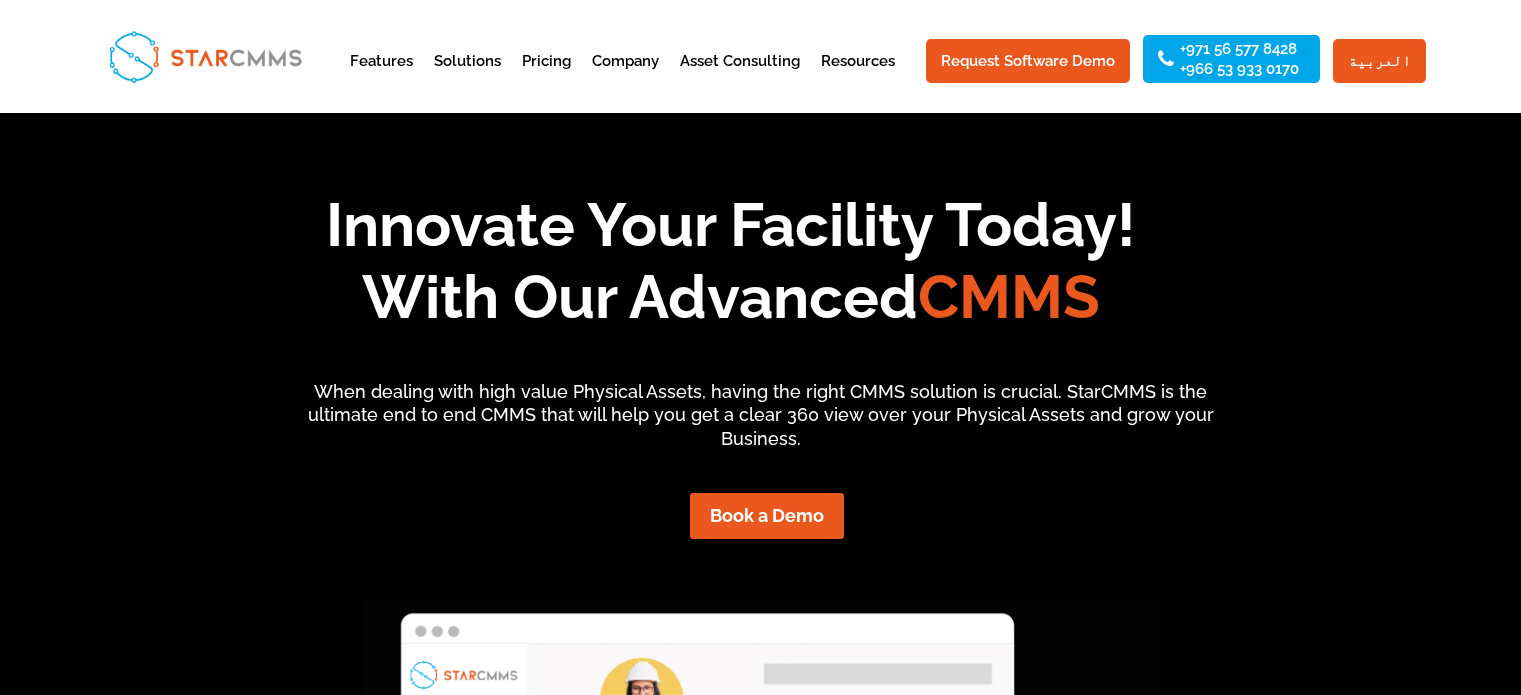 scroll, scrollTop: 0, scrollLeft: 0, axis: both 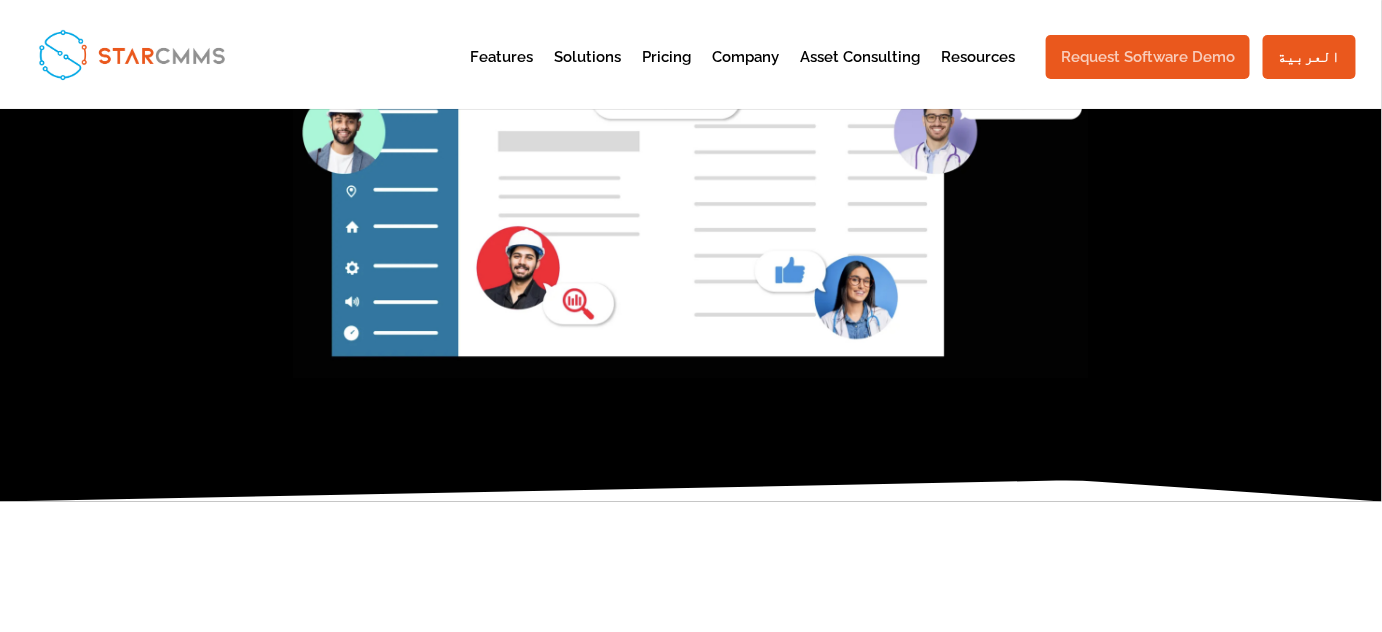 click on "Request Software Demo" at bounding box center (1148, 57) 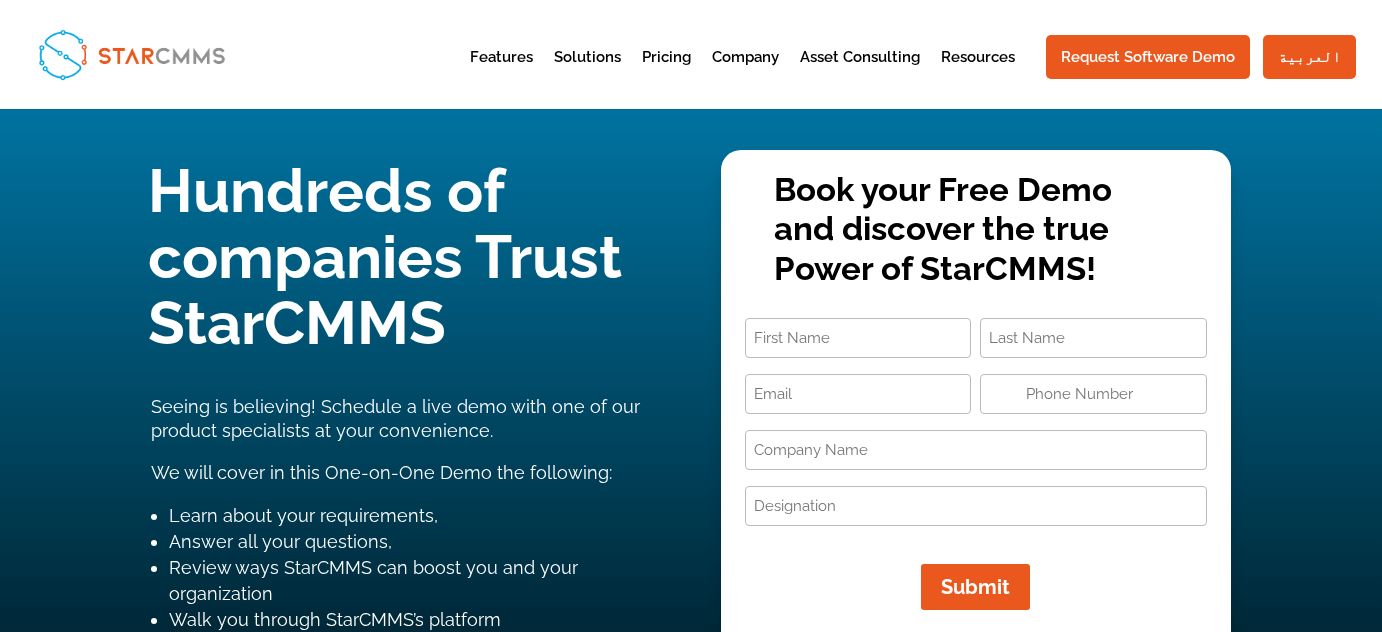 scroll, scrollTop: 0, scrollLeft: 0, axis: both 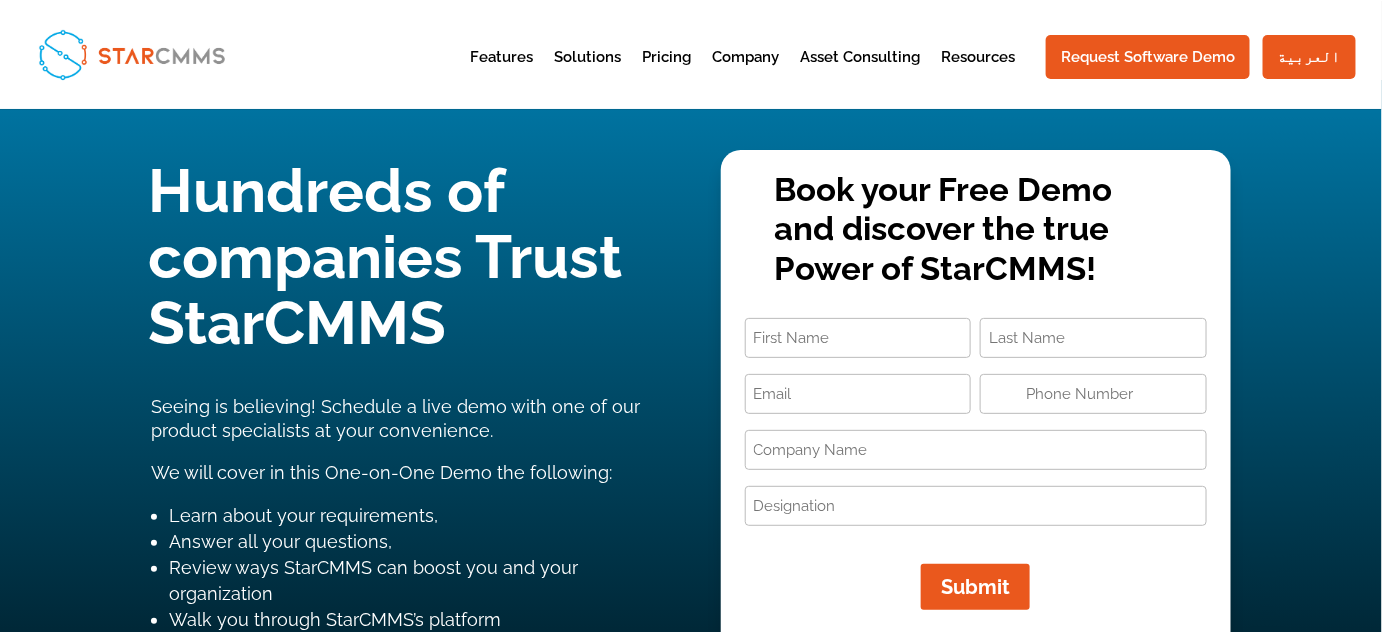 type on "[PHONE]" 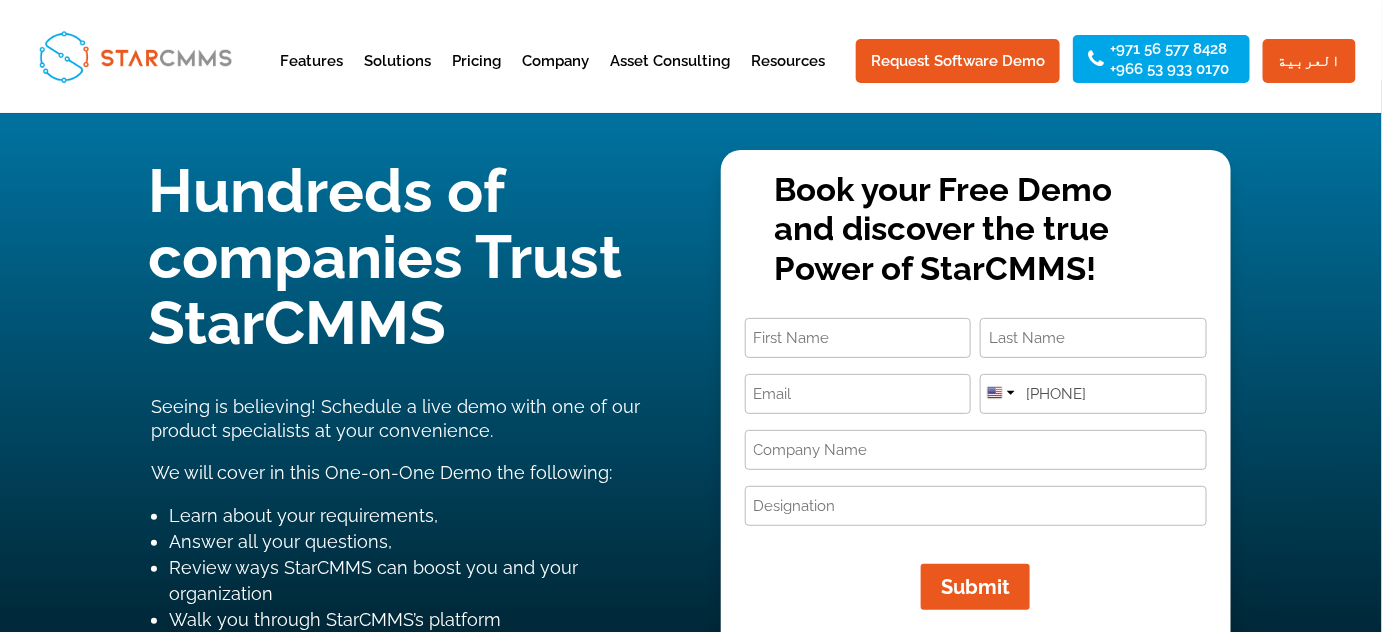click on "[FIELD_NAME]" at bounding box center (858, 338) 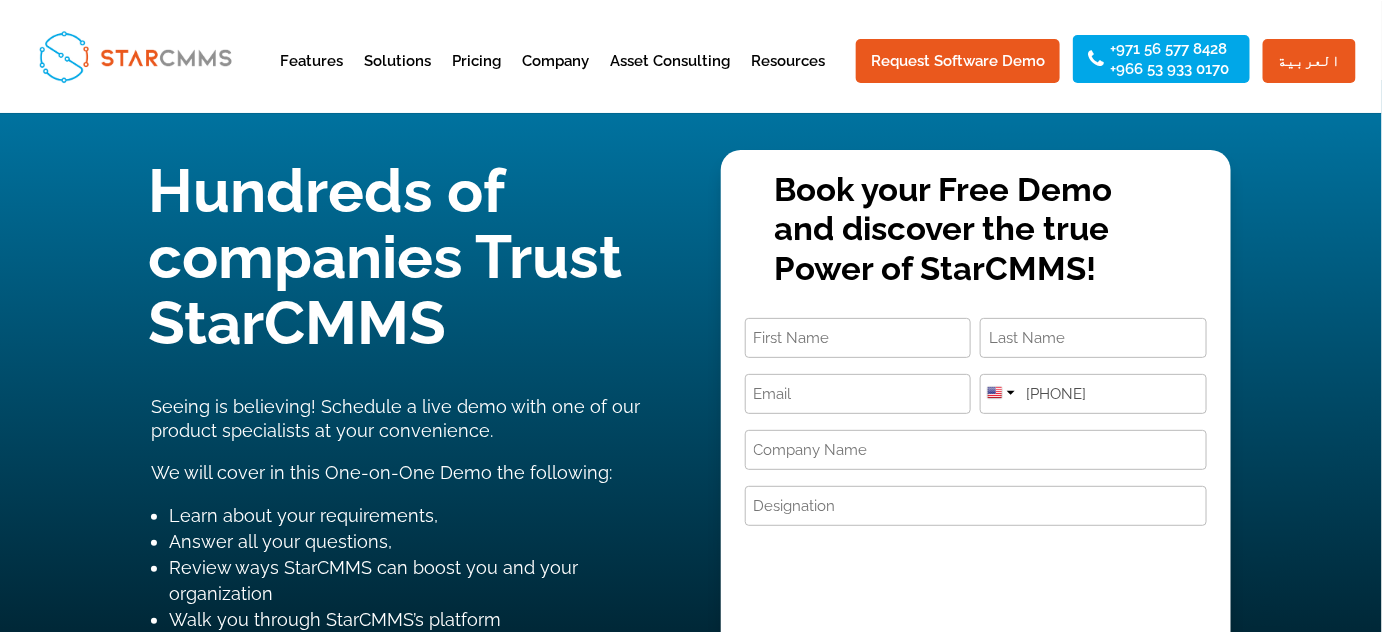 click on "First
Last
Email (Required)
Phone Number (Required) United States +1 United Kingdom +44 Afghanistan +93 Albania +355 Algeria +213 American Samoa +1684 Andorra +376 Angola +244 Anguilla +1264 Antigua and Barbuda +1268 Argentina +54 Armenia +374 Aruba +297 Australia +61 Austria +43 Azerbaijan +994 Bahamas +1242 Bahrain +973 Bangladesh +880 Barbados +1246 Belarus +375 Belgium +32 Belize +501 Benin +229 Bermuda +1441 Bhutan +975 Bolivia +591 +387 Botswana +267 +1" at bounding box center (976, 469) 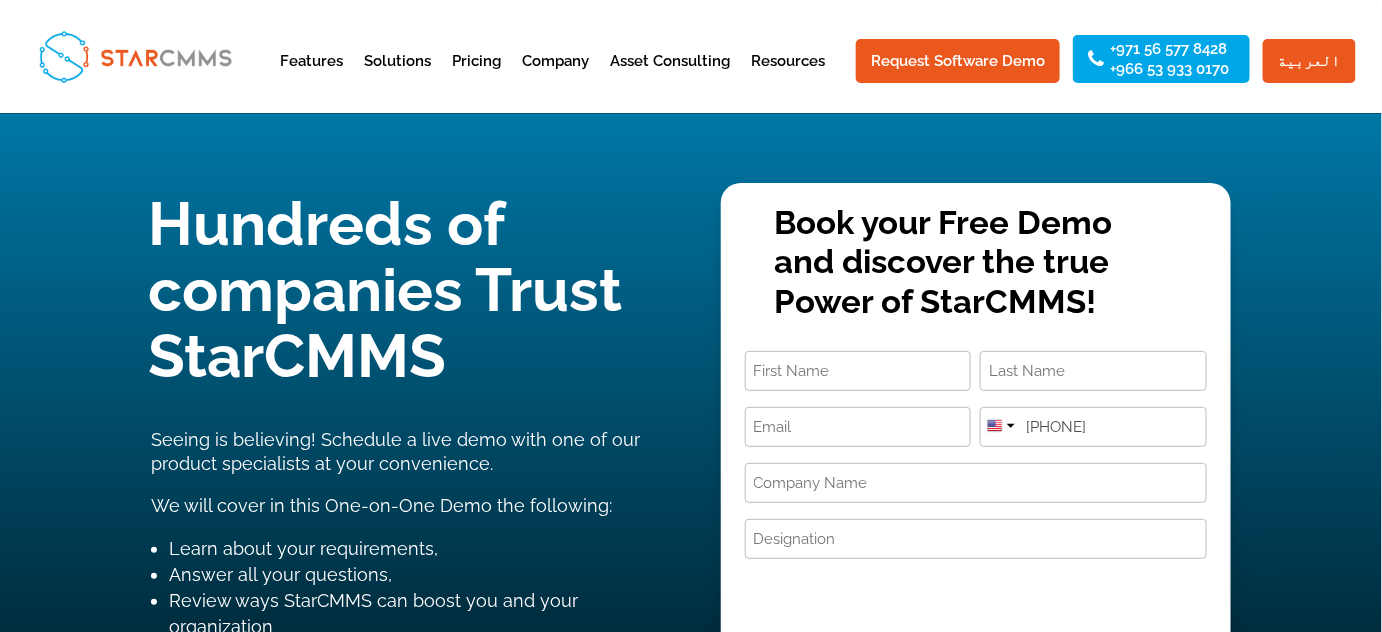 click on "[FIELD_NAME]" at bounding box center (858, 371) 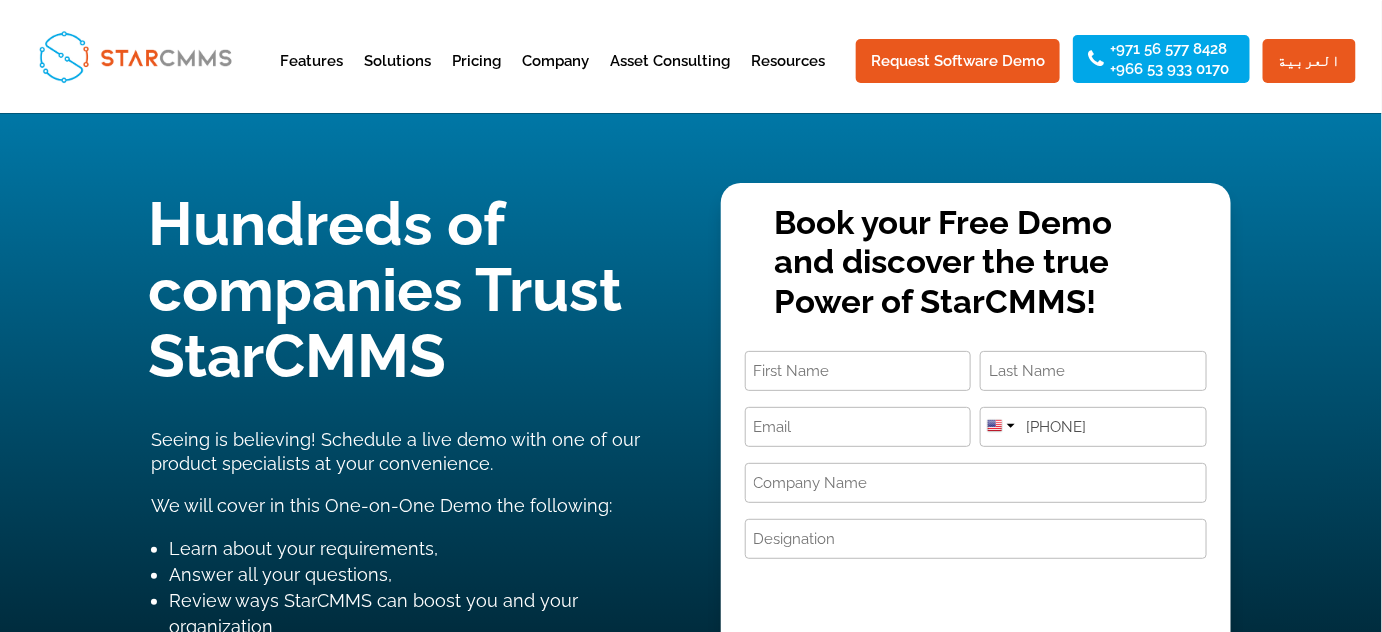 type on "o" 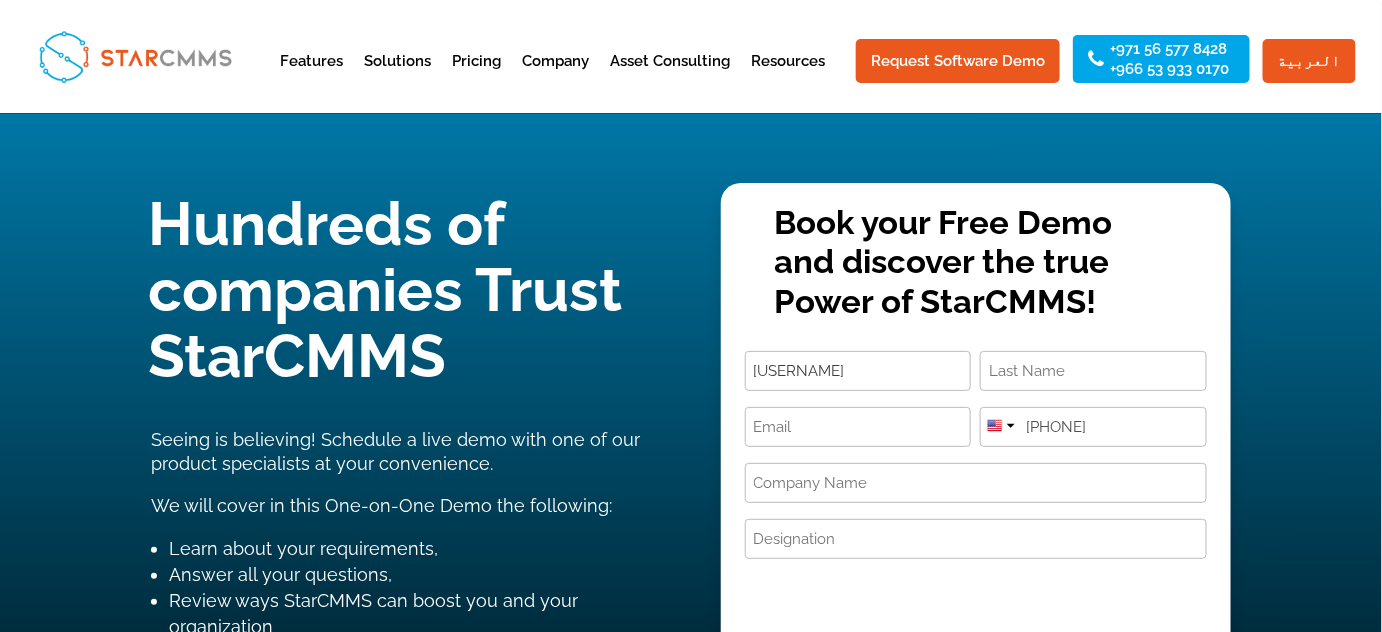 type on "[USERNAME]" 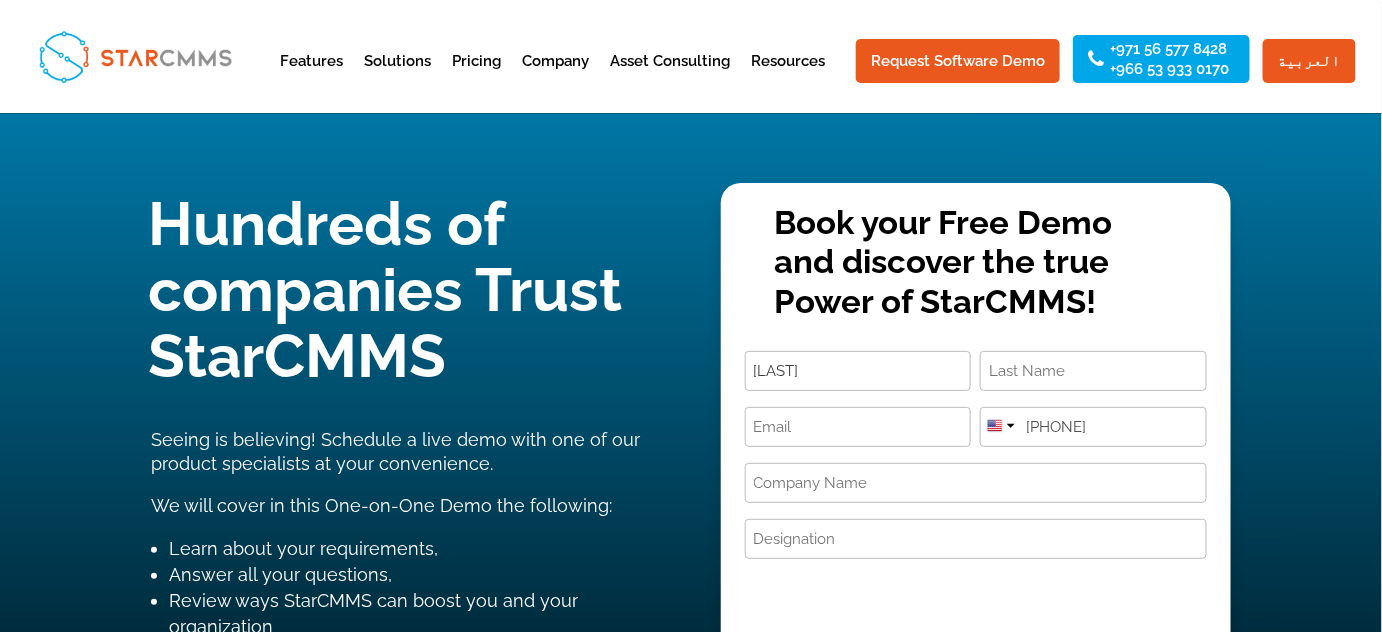 type on "[LAST]" 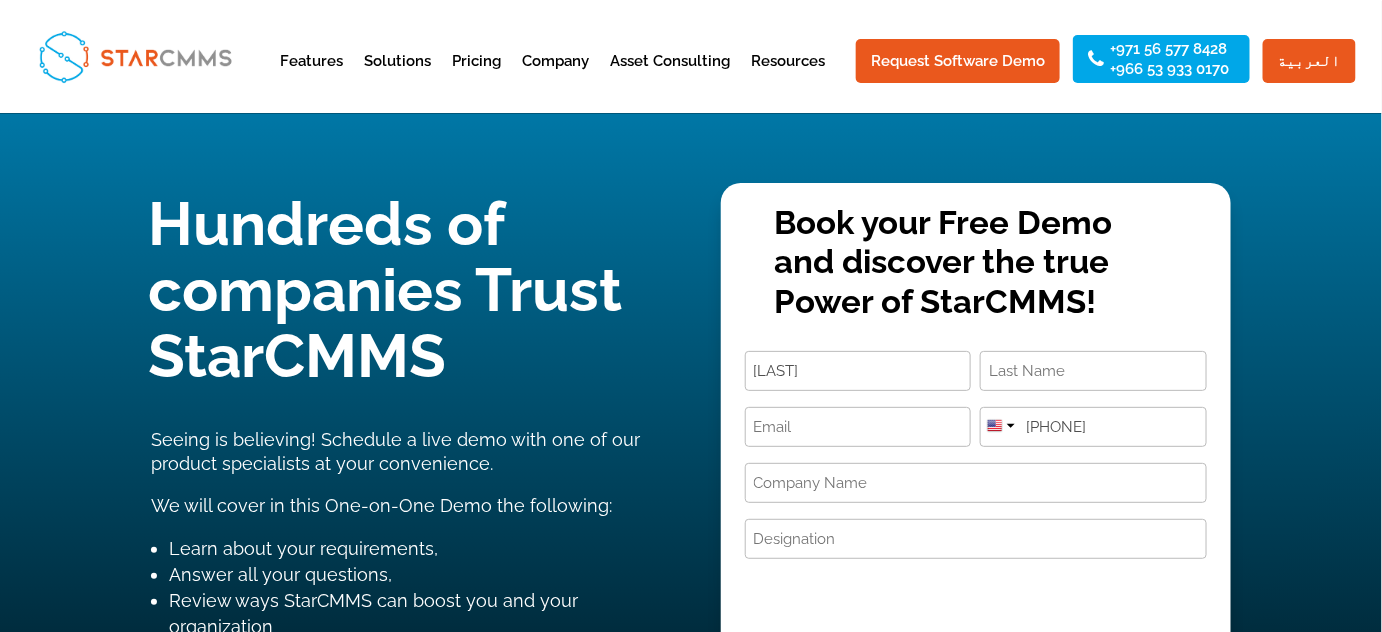 click on "[FIELD_NAME]" at bounding box center (1093, 371) 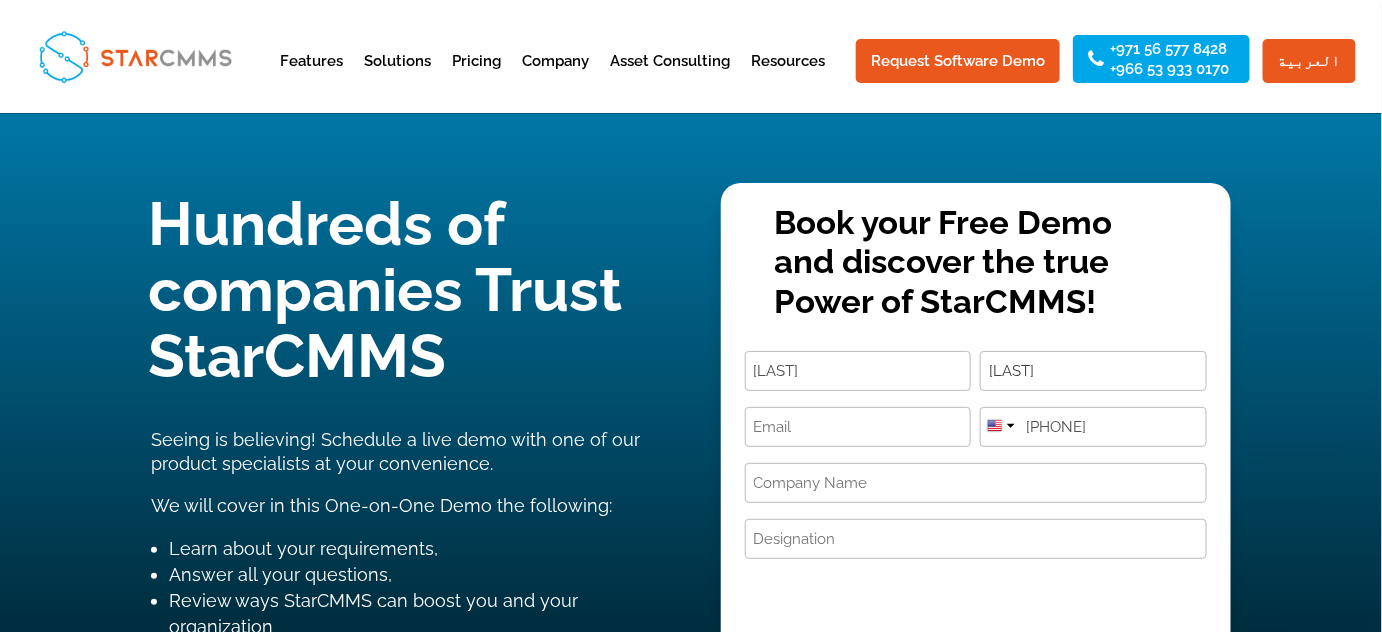type on "[LAST]" 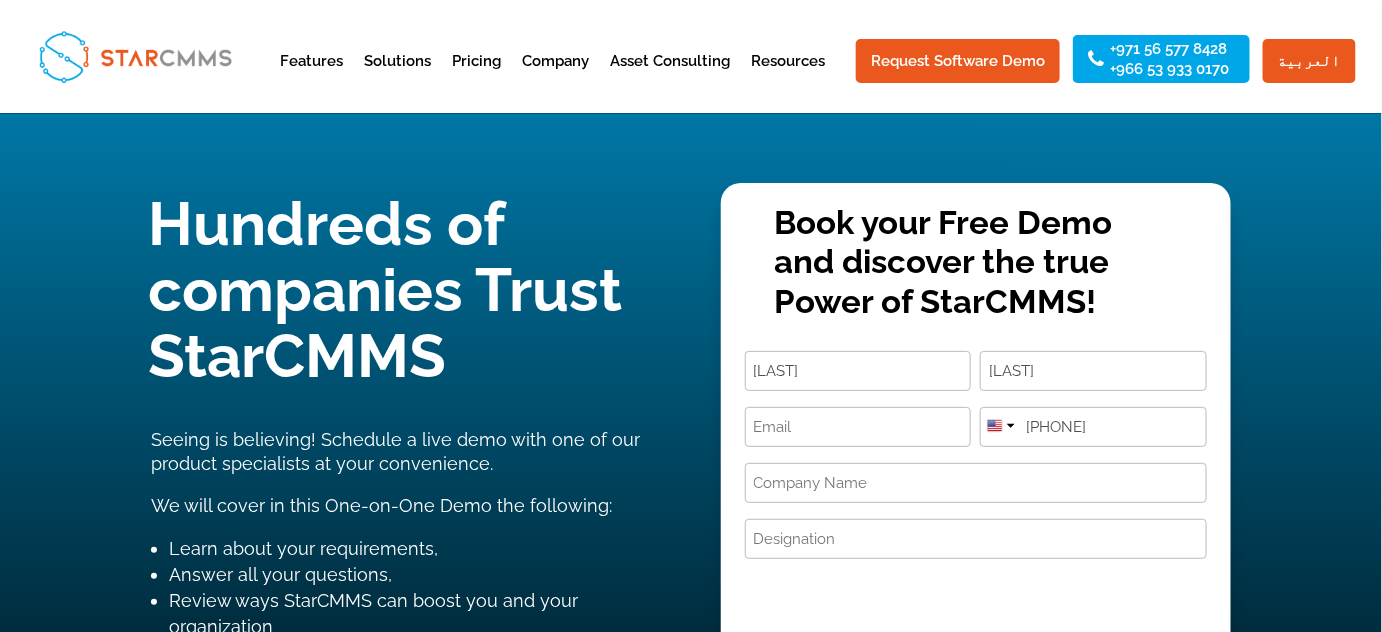 click on "[NAME]" at bounding box center [858, 427] 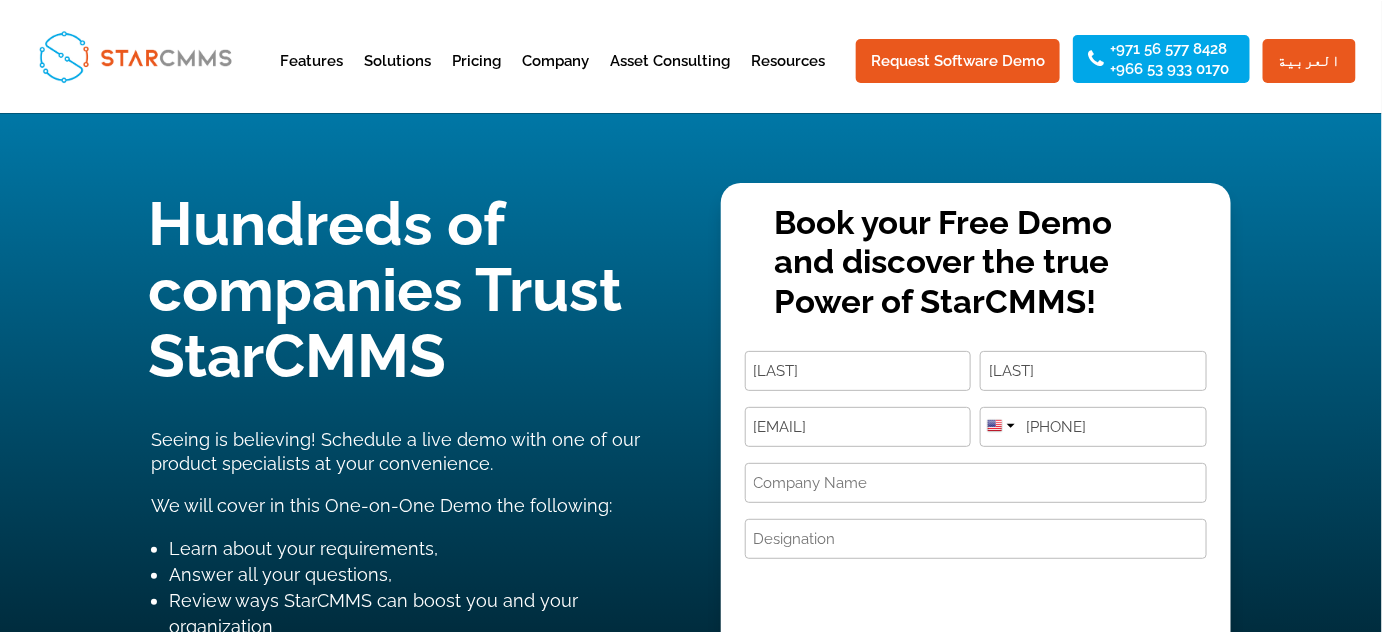 type on "[EMAIL]" 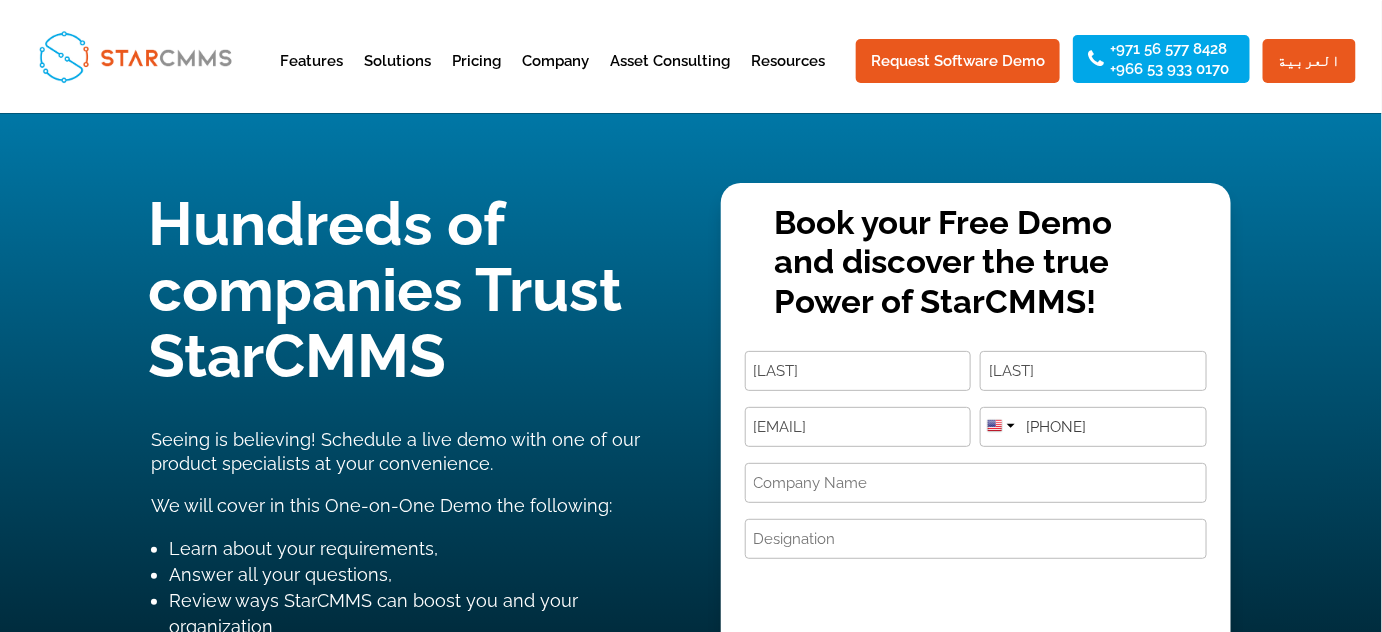 click on "[PHONE]" at bounding box center (1093, 427) 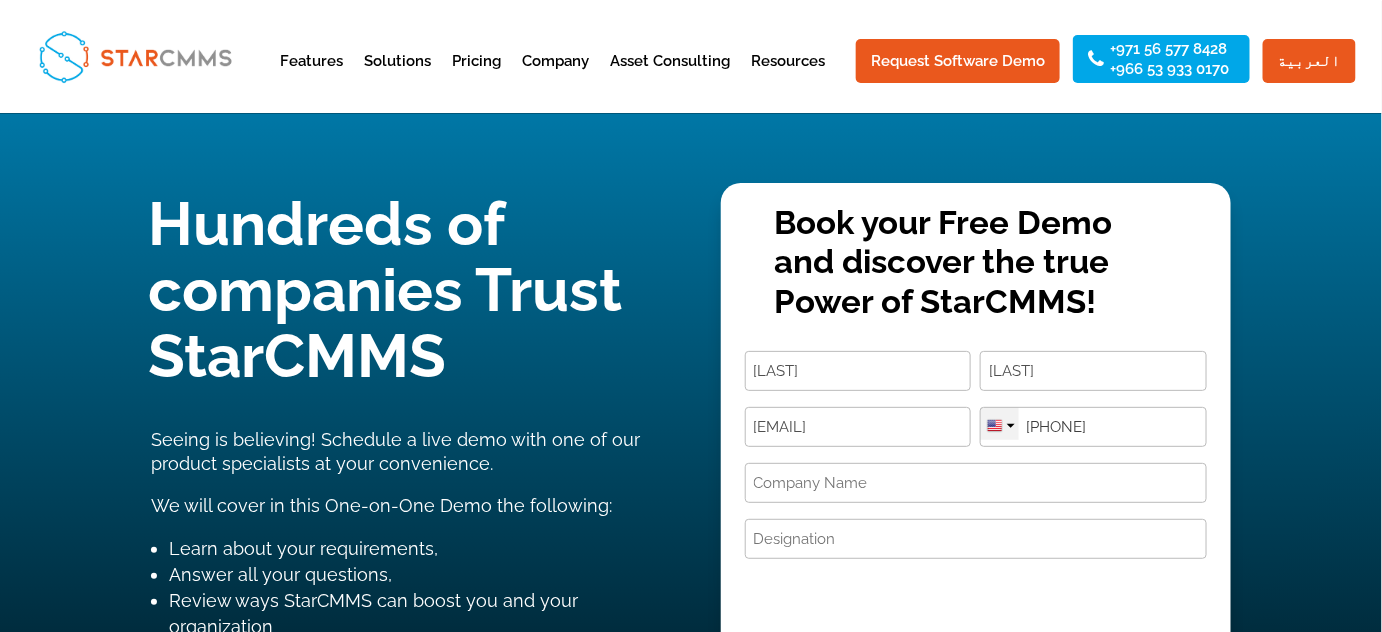 drag, startPoint x: 1040, startPoint y: 423, endPoint x: 1013, endPoint y: 428, distance: 27.45906 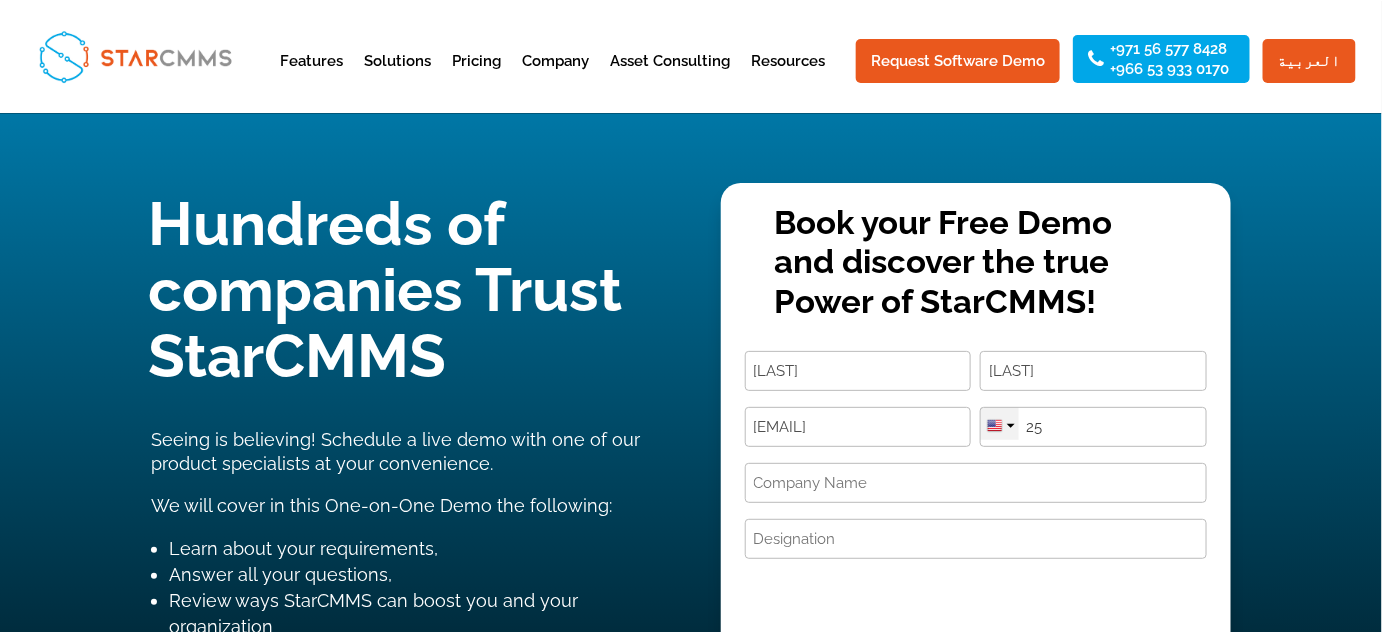 type on "2" 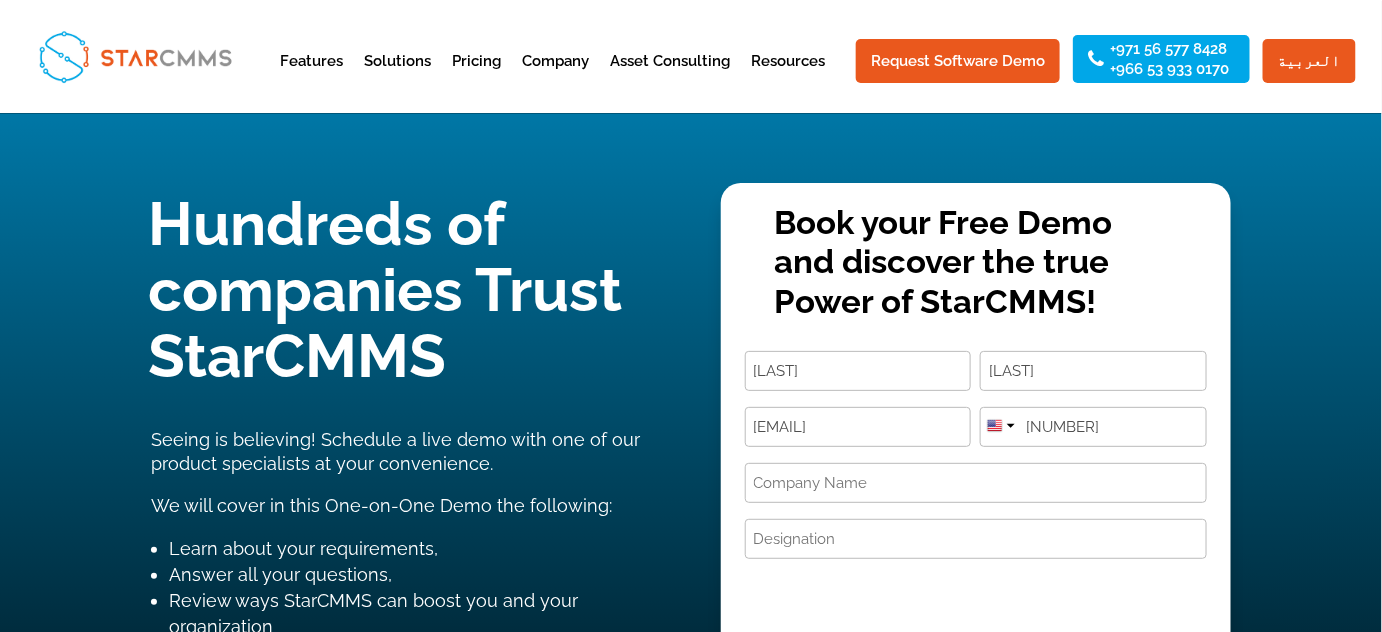 click on "[FIELD_NAME] (Required)" at bounding box center [976, 483] 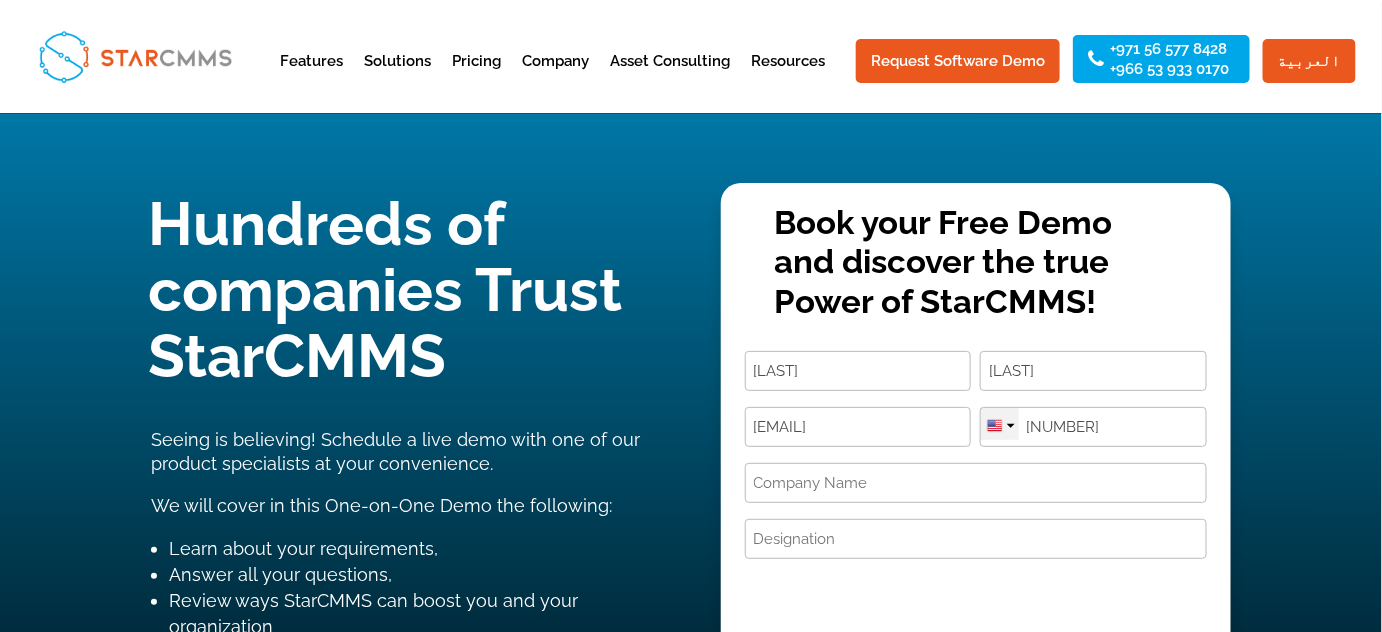 click at bounding box center [1000, 424] 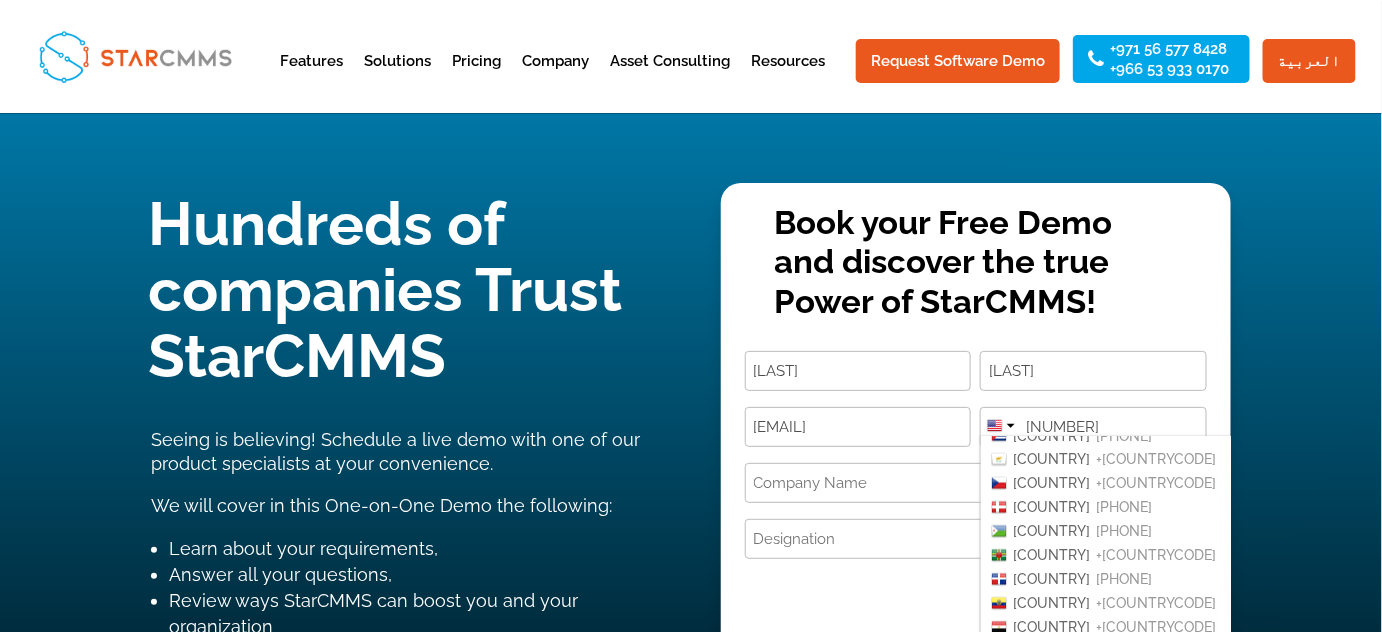 scroll, scrollTop: 1272, scrollLeft: 0, axis: vertical 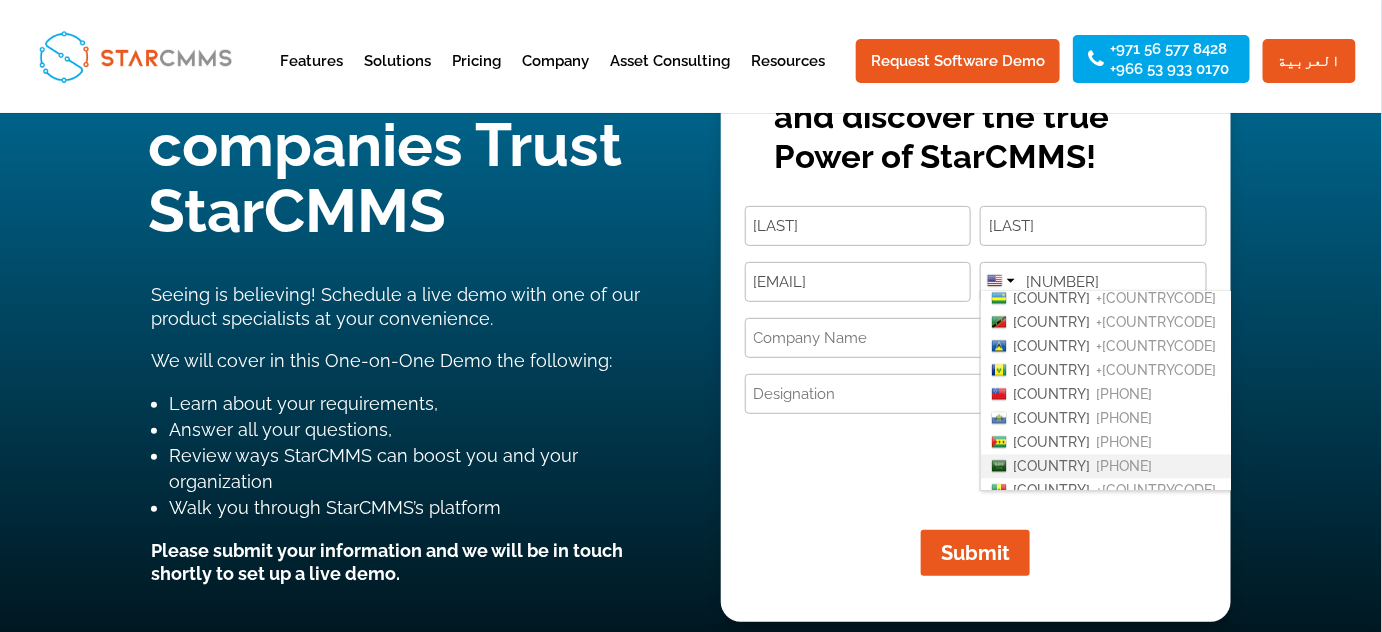 click on "[COUNTRY] +[COUNTRYCODE]" at bounding box center [1145, 467] 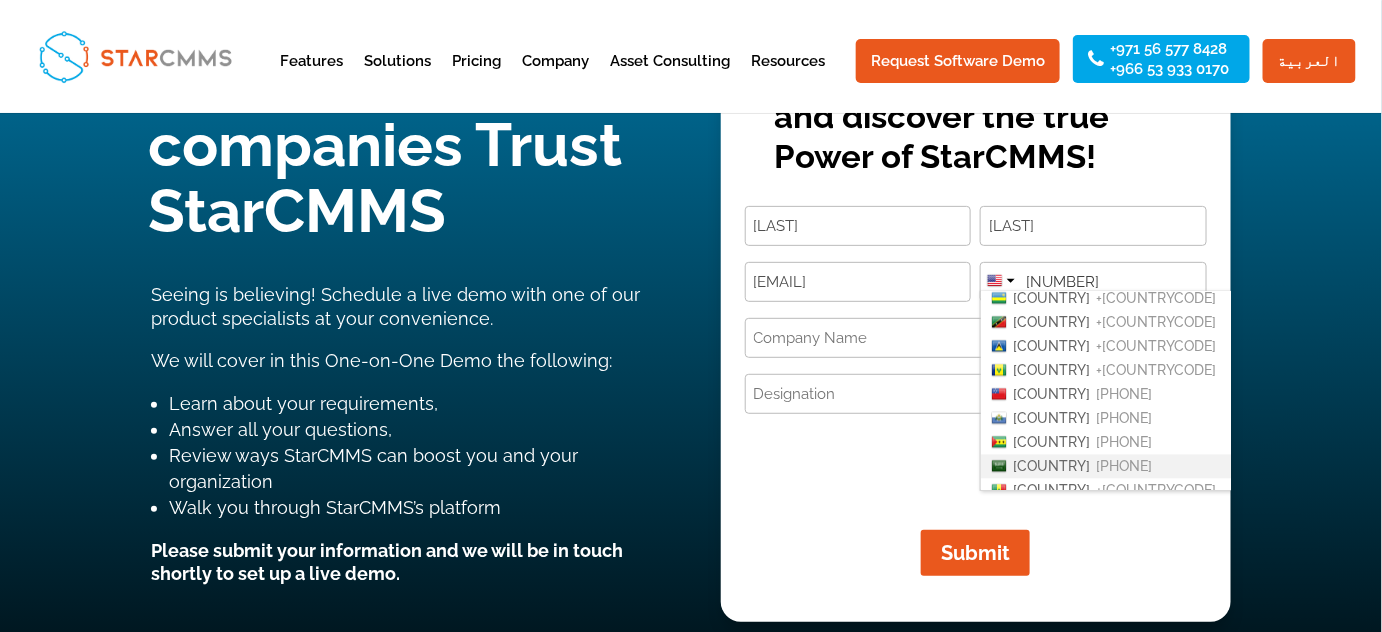 type on "+[COUNTRYCODE] [NUMBER]" 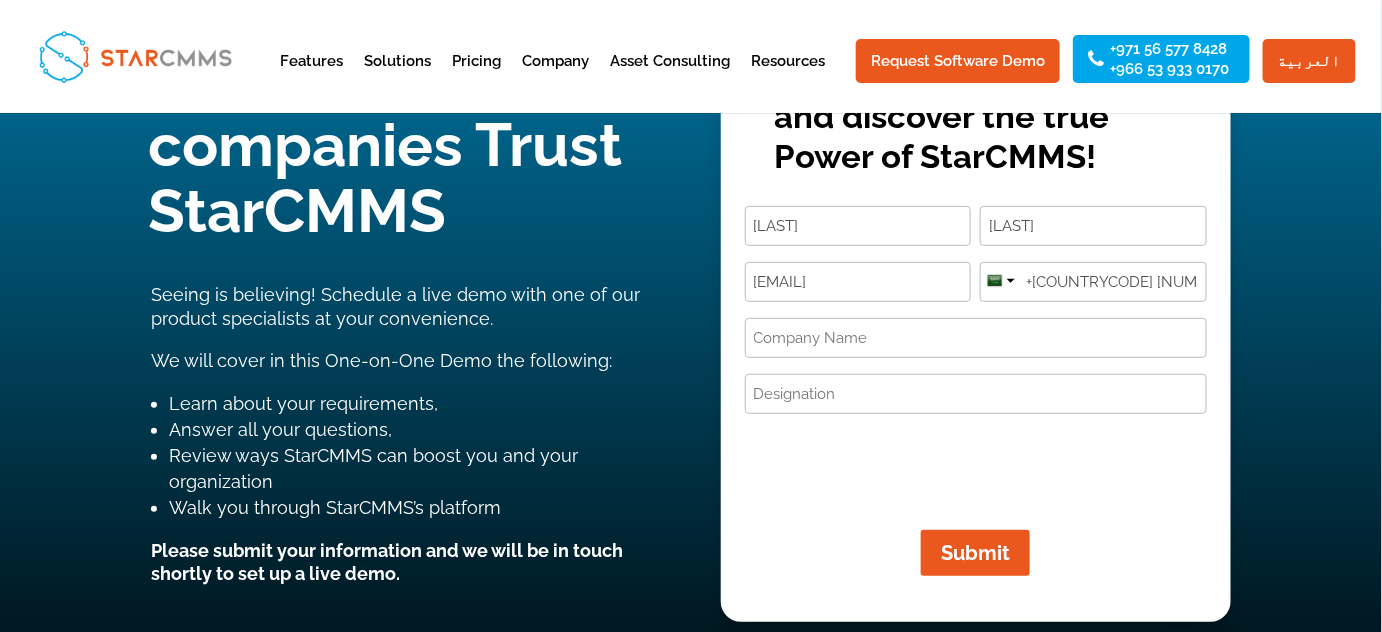 click on "[FIELD_NAME] (Required)" at bounding box center (976, 338) 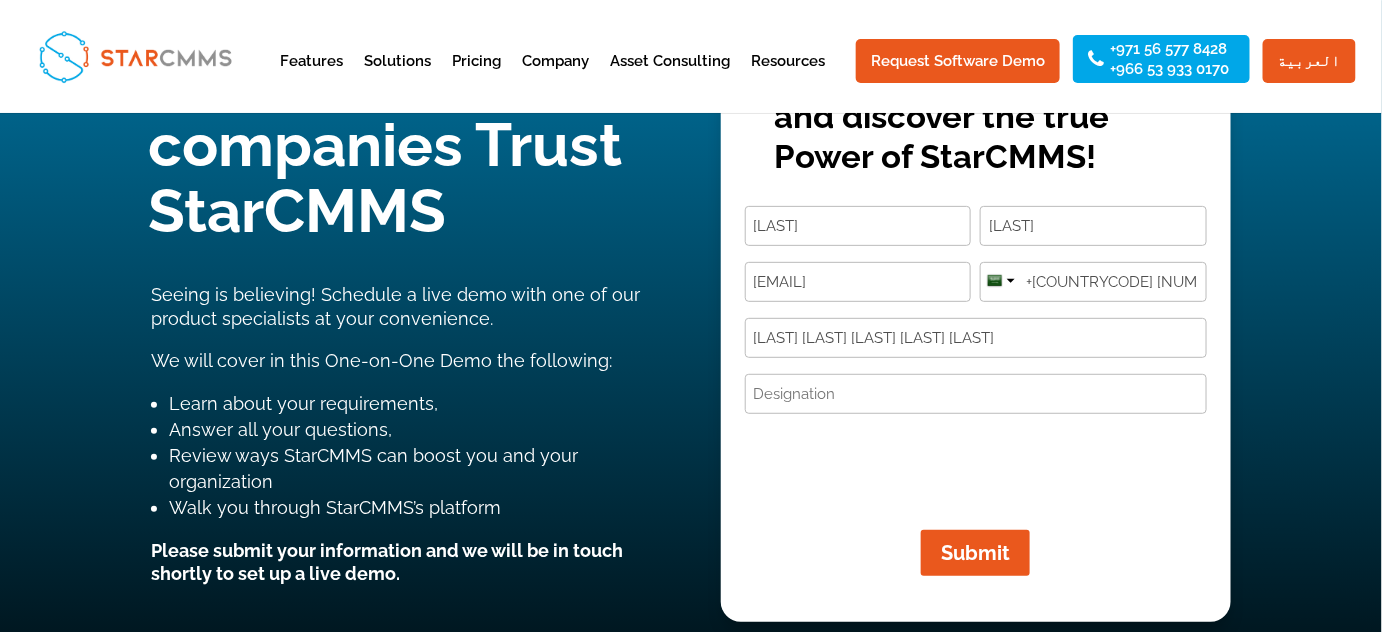 click on "[NAME]" at bounding box center [976, 394] 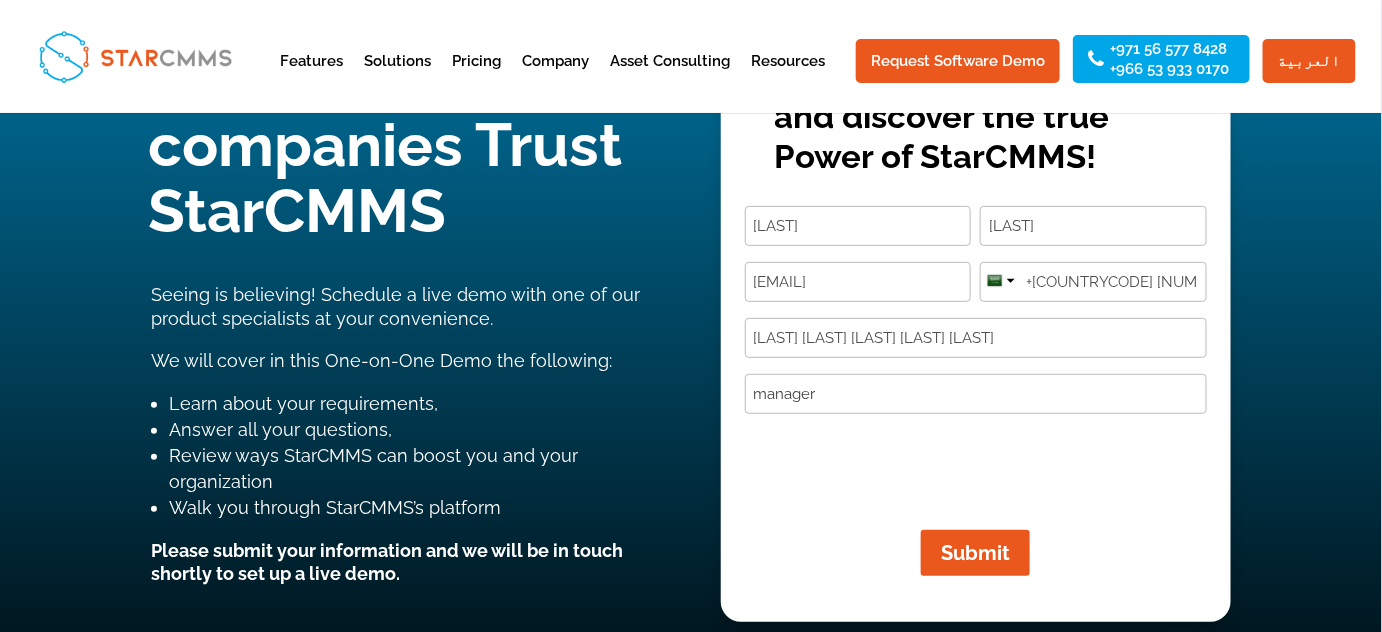 type on "manager" 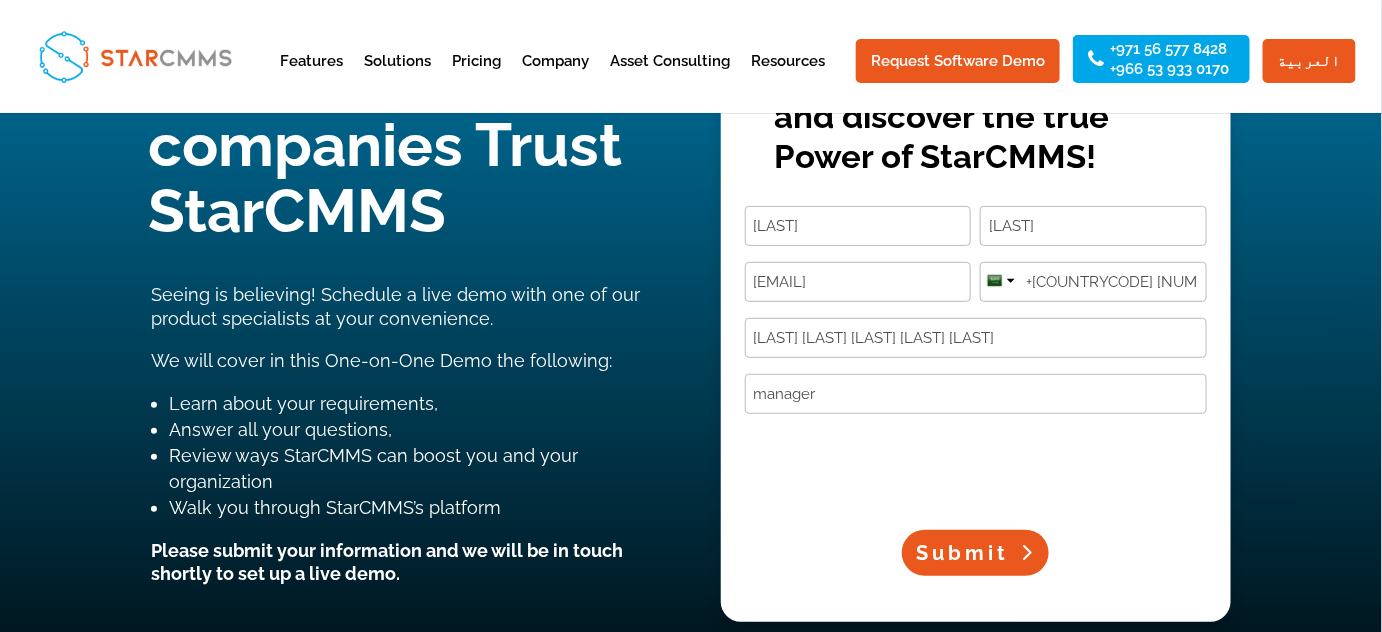 click on "Submit" at bounding box center (962, 553) 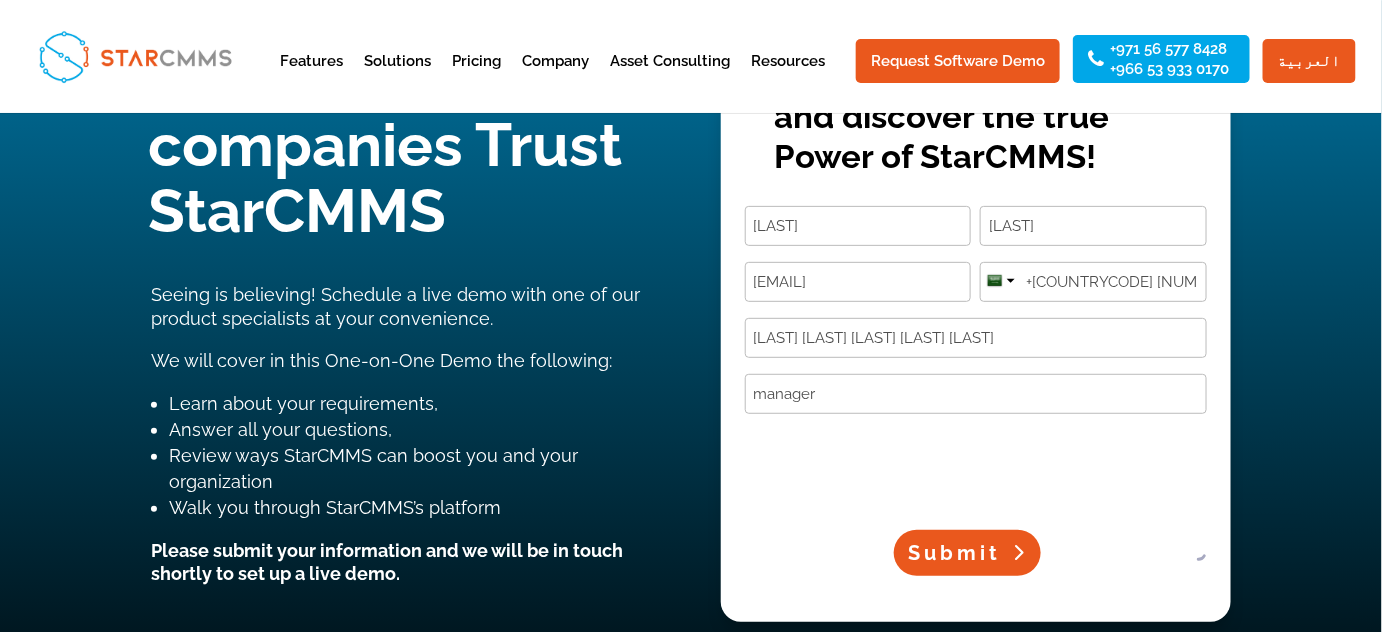 scroll, scrollTop: 144, scrollLeft: 0, axis: vertical 